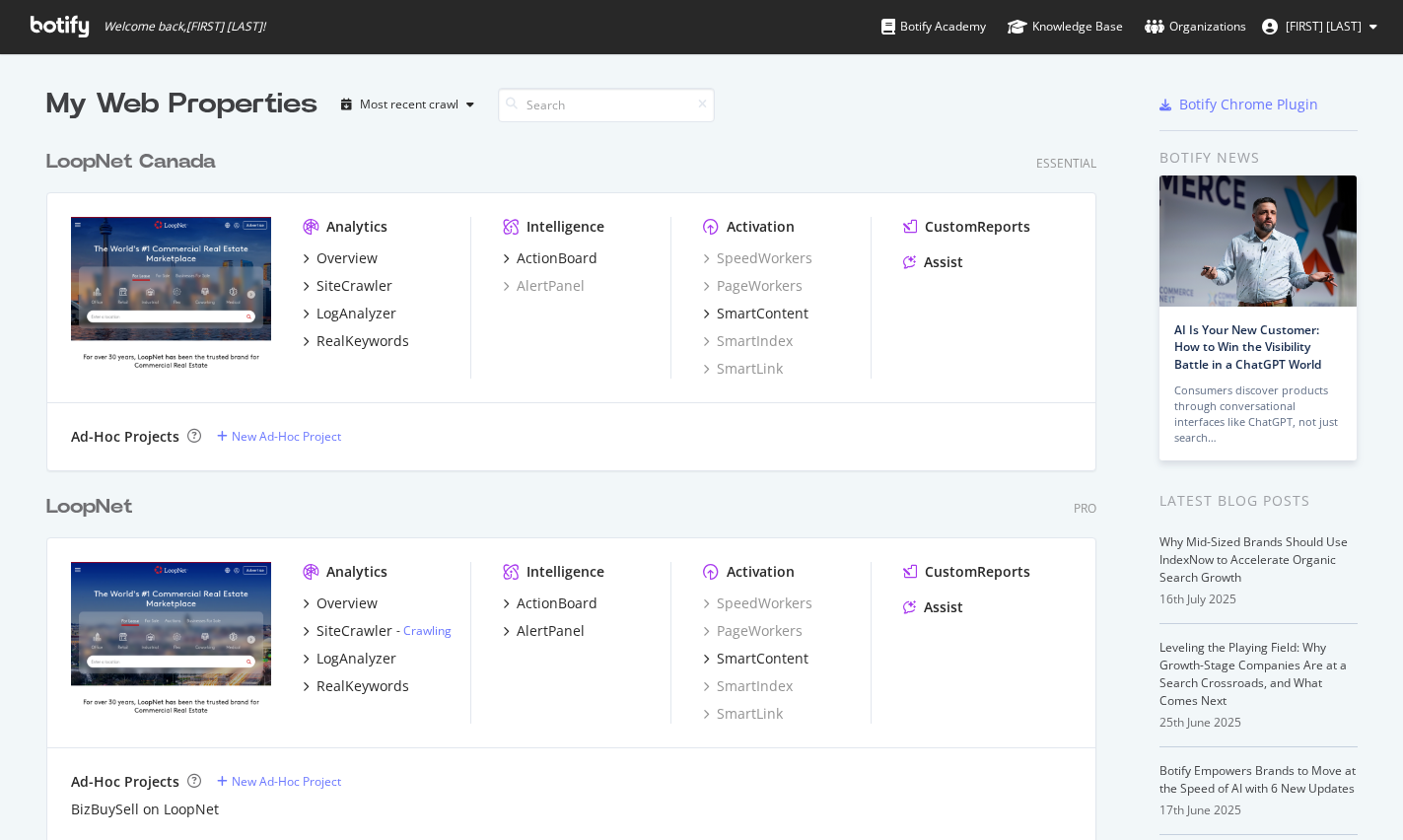scroll, scrollTop: 0, scrollLeft: 0, axis: both 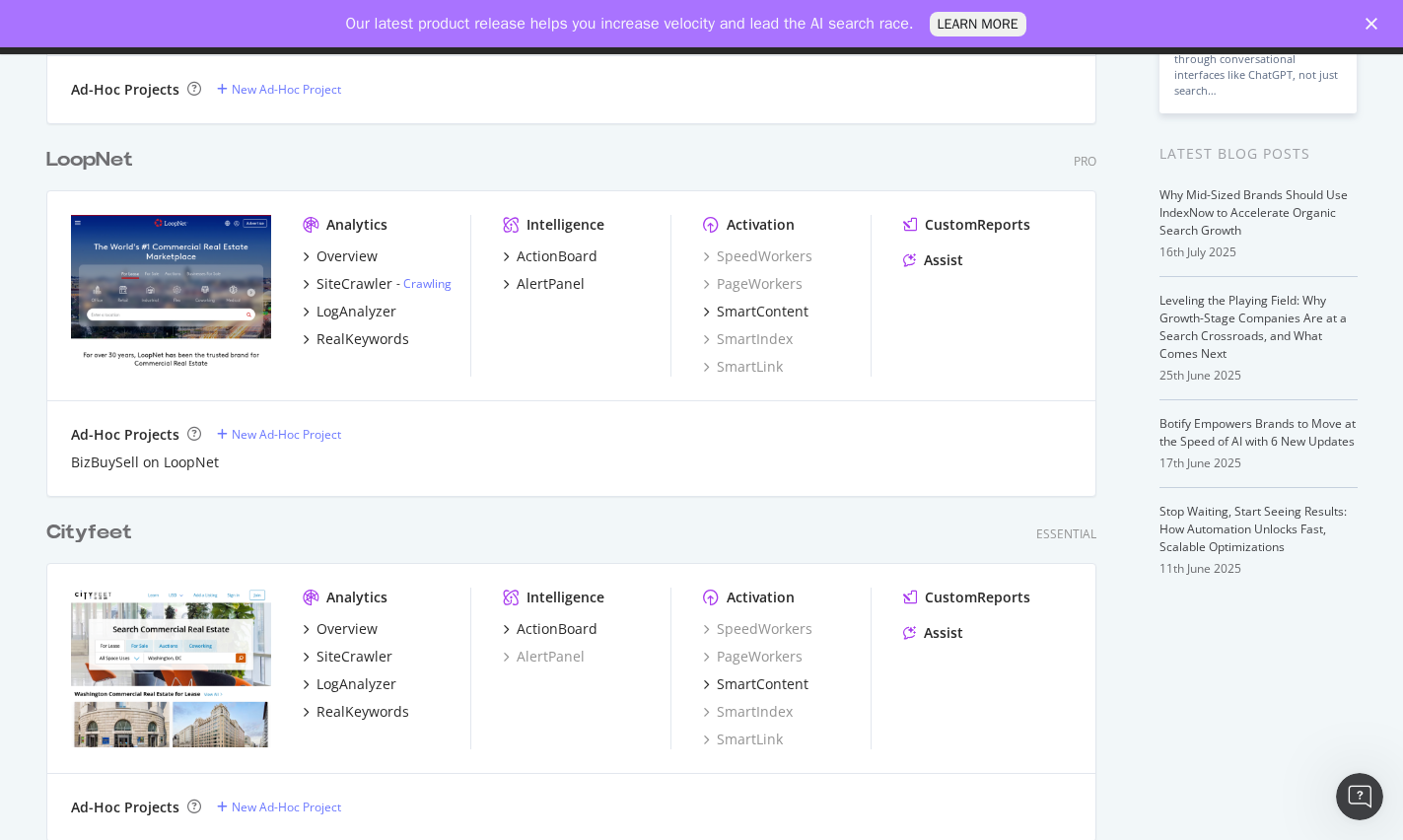 click on "LoopNet" at bounding box center (90, 160) 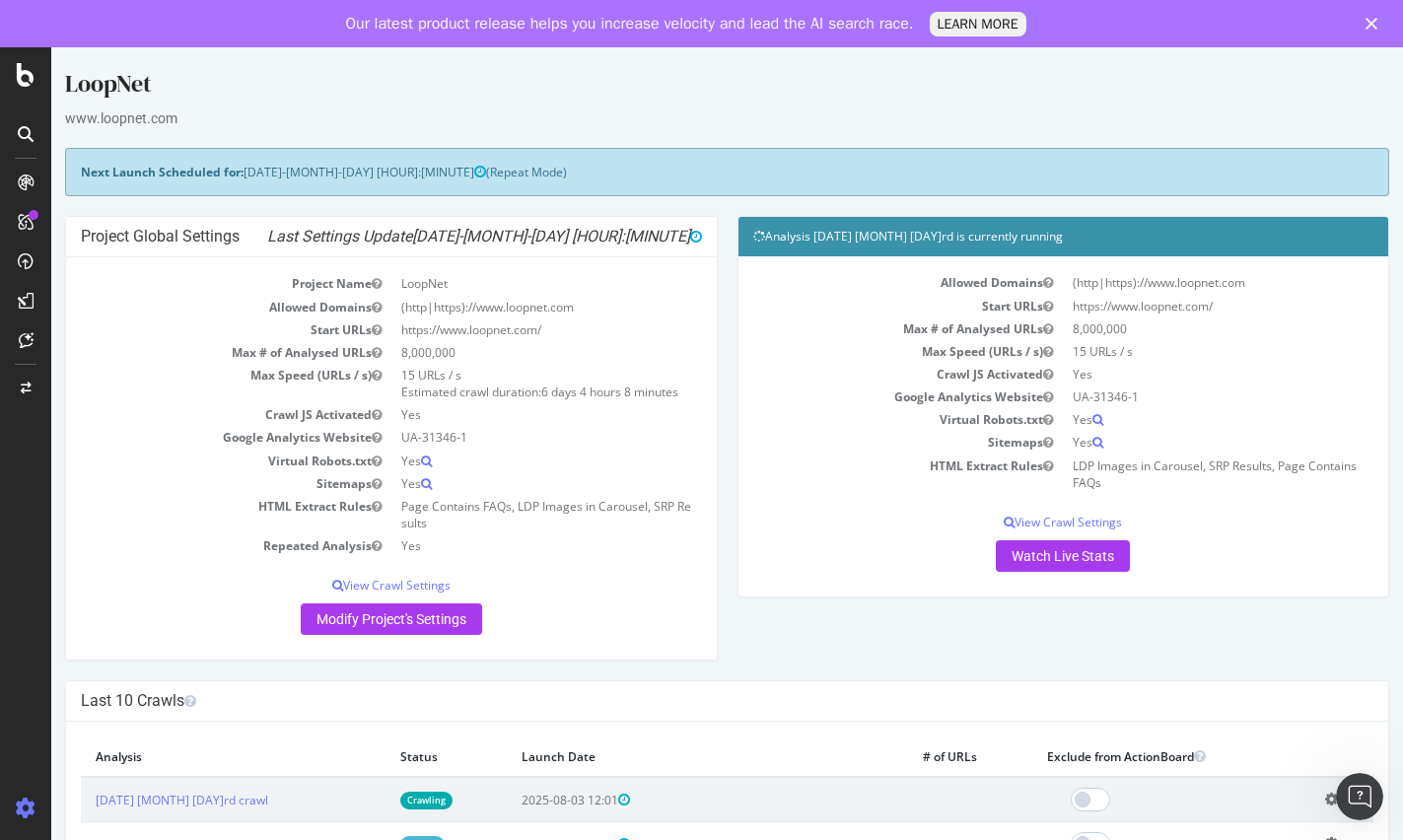 scroll, scrollTop: 0, scrollLeft: 0, axis: both 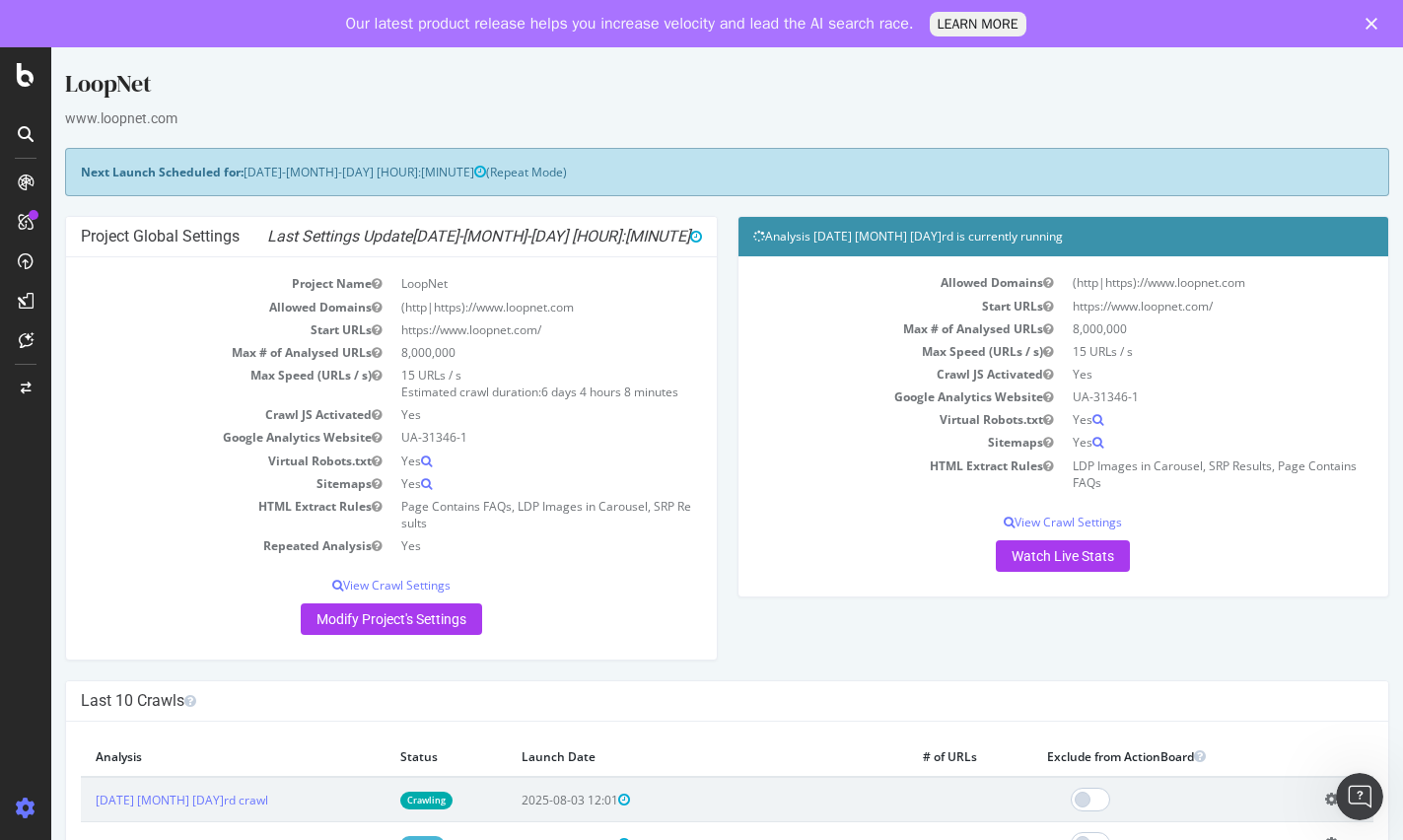 click at bounding box center [26, 134] 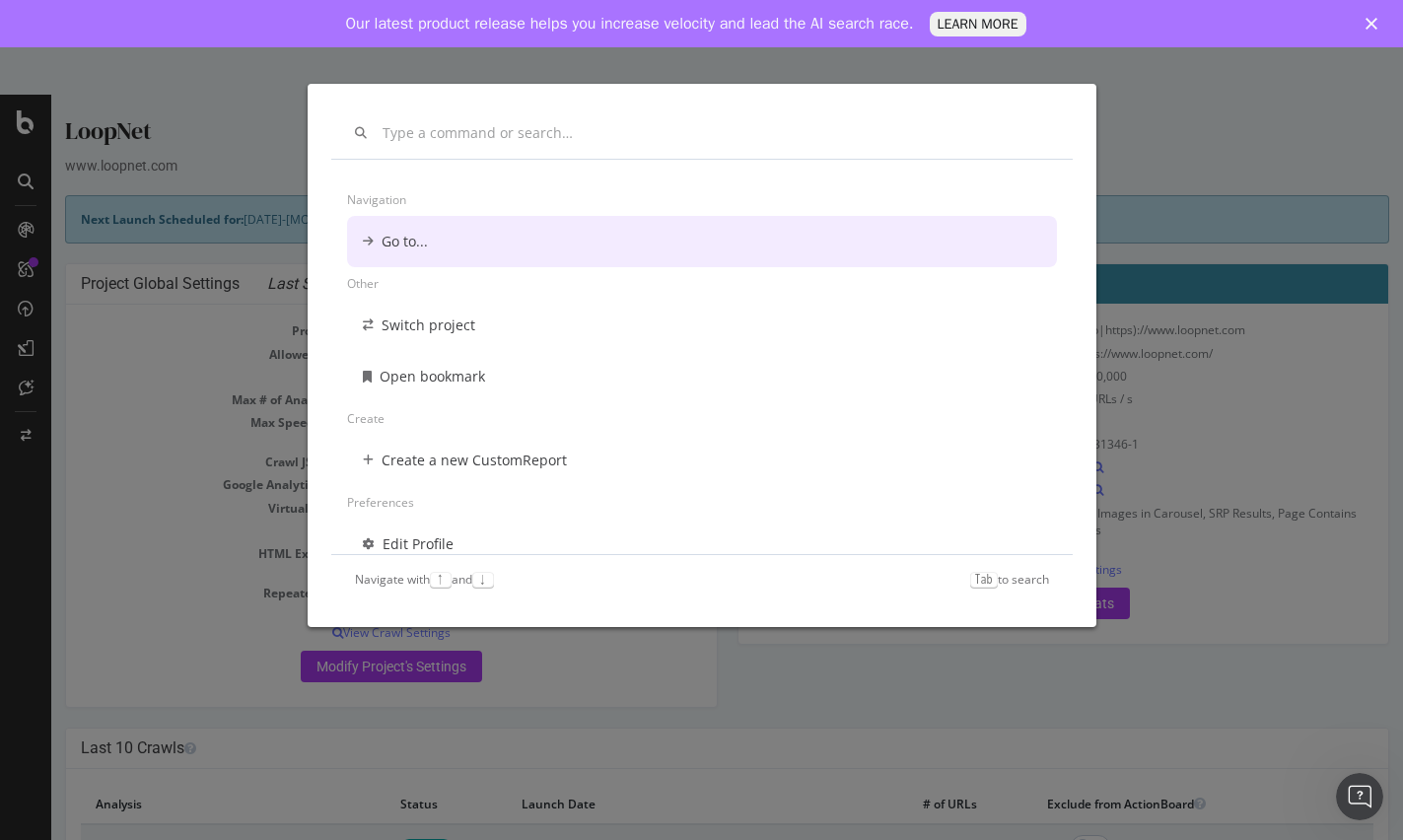 click on "Navigation Go to... Other Switch project Open bookmark Create Create a new CustomReport Preferences Edit Profile Change Password Navigate with  ↑  and  ↓ Tab   to search" at bounding box center (701, 420) 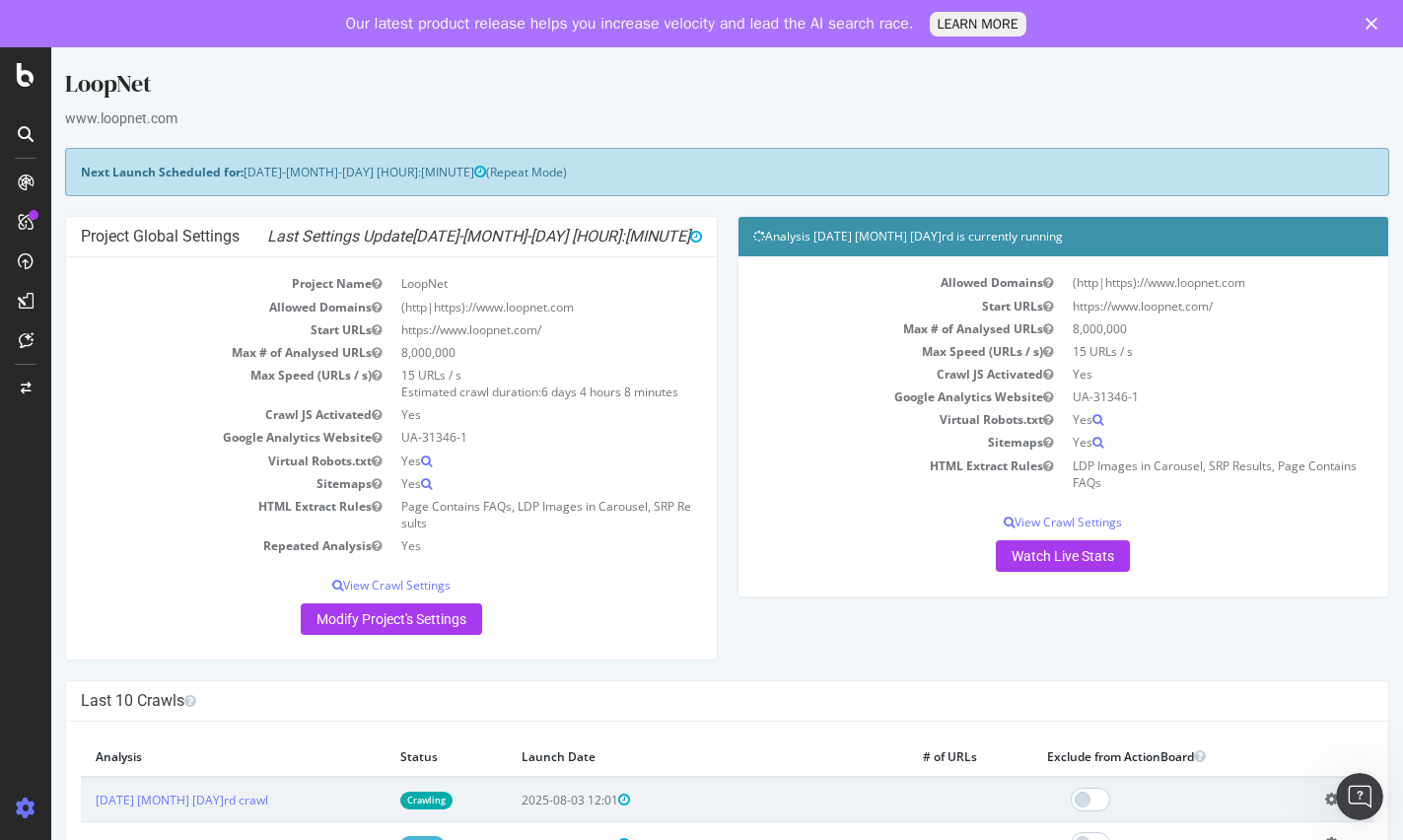 click at bounding box center [26, 222] 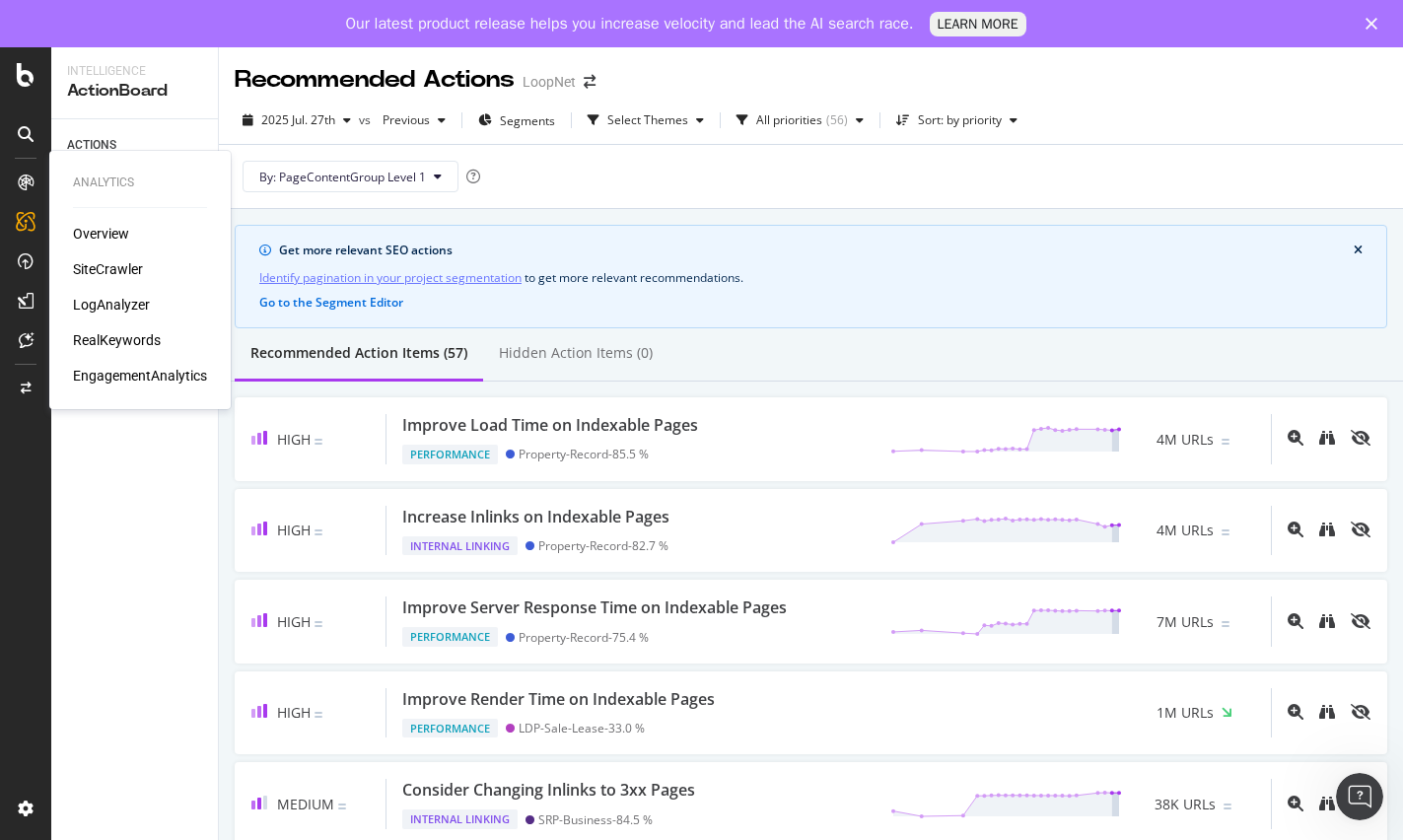 click on "SiteCrawler" at bounding box center [107, 269] 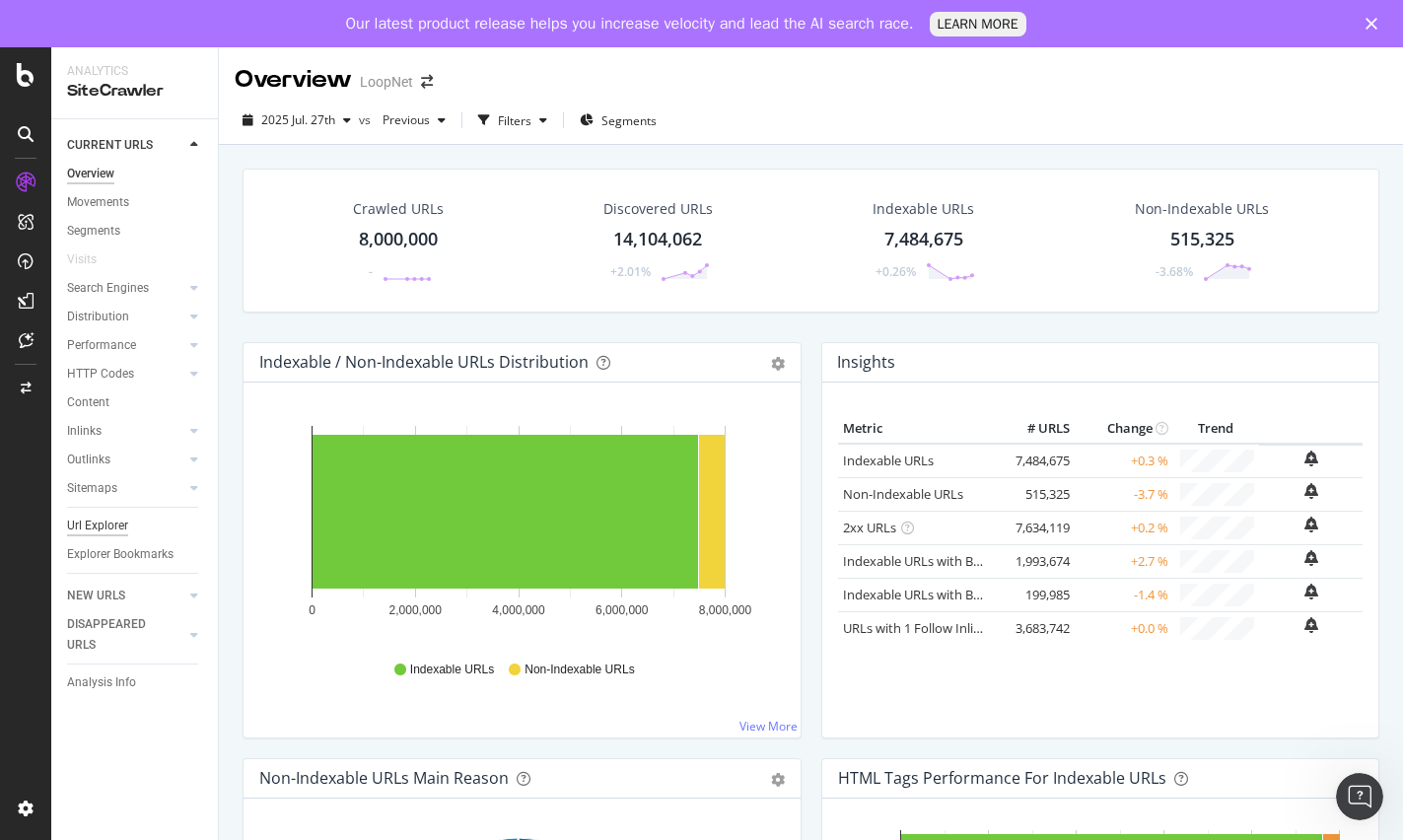 click on "Url Explorer" at bounding box center [98, 525] 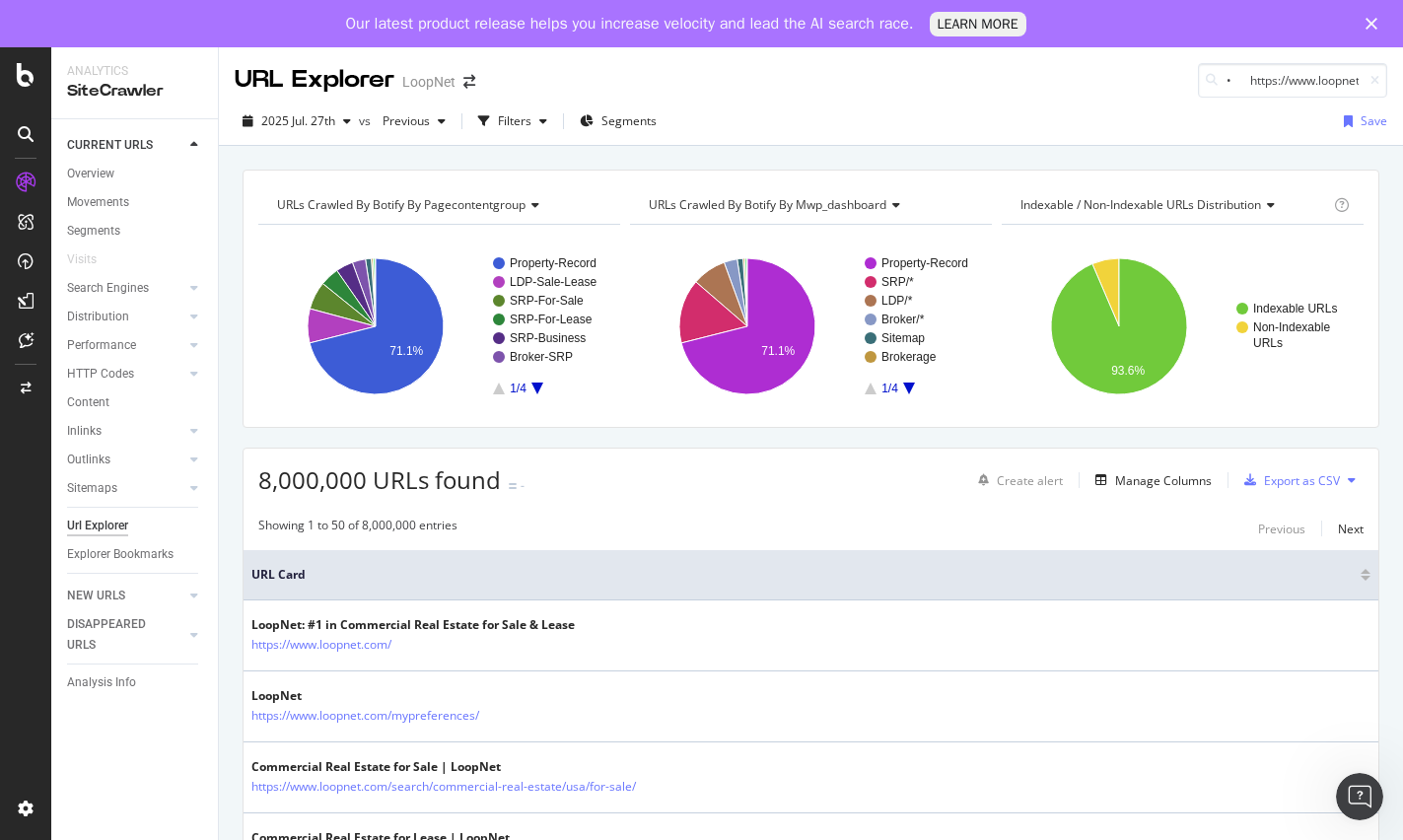 scroll, scrollTop: 0, scrollLeft: 273, axis: horizontal 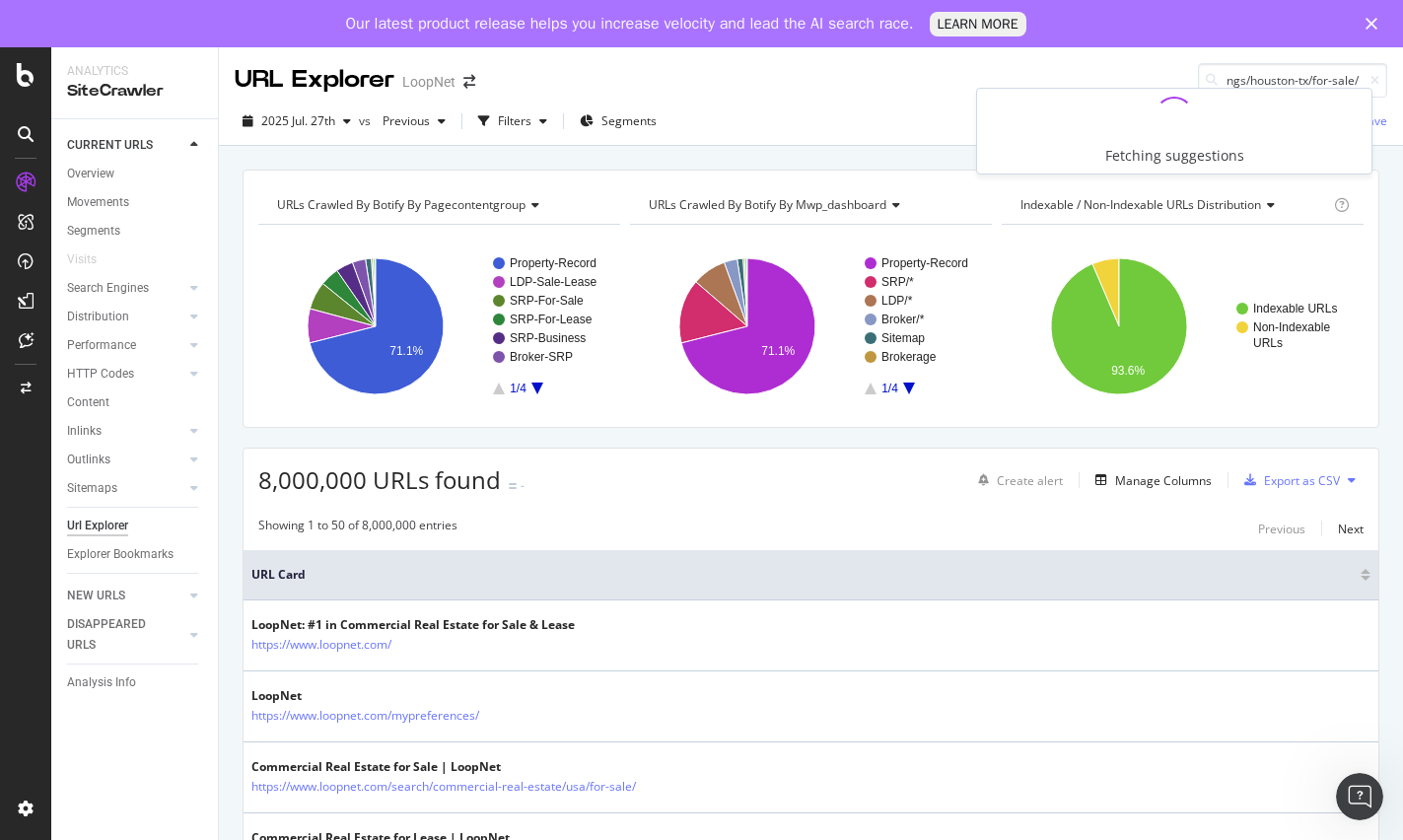 type on "•	https://www.loopnet.com/search/office-buildings/houston-tx/for-sale/" 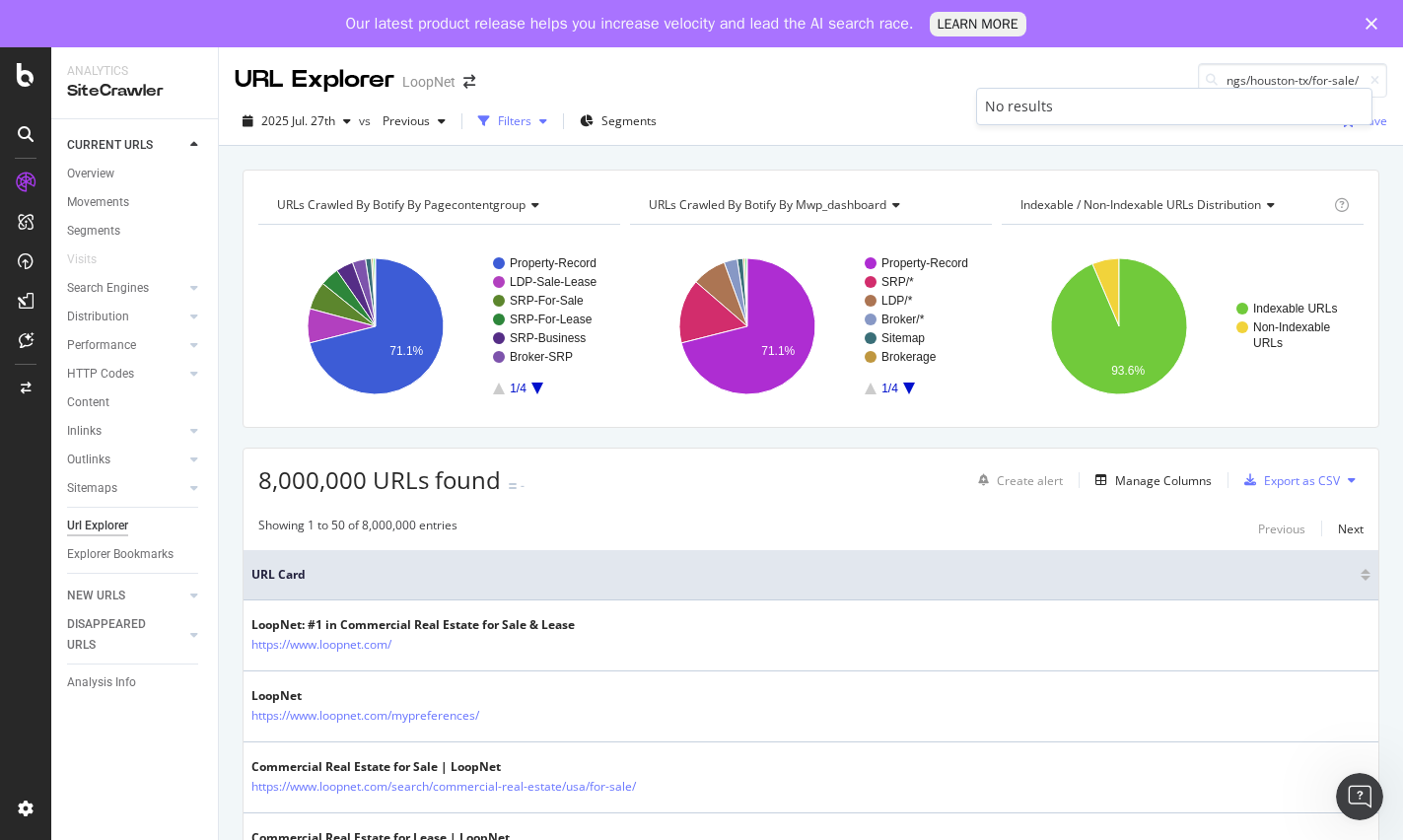 click on "Filters" at bounding box center (515, 120) 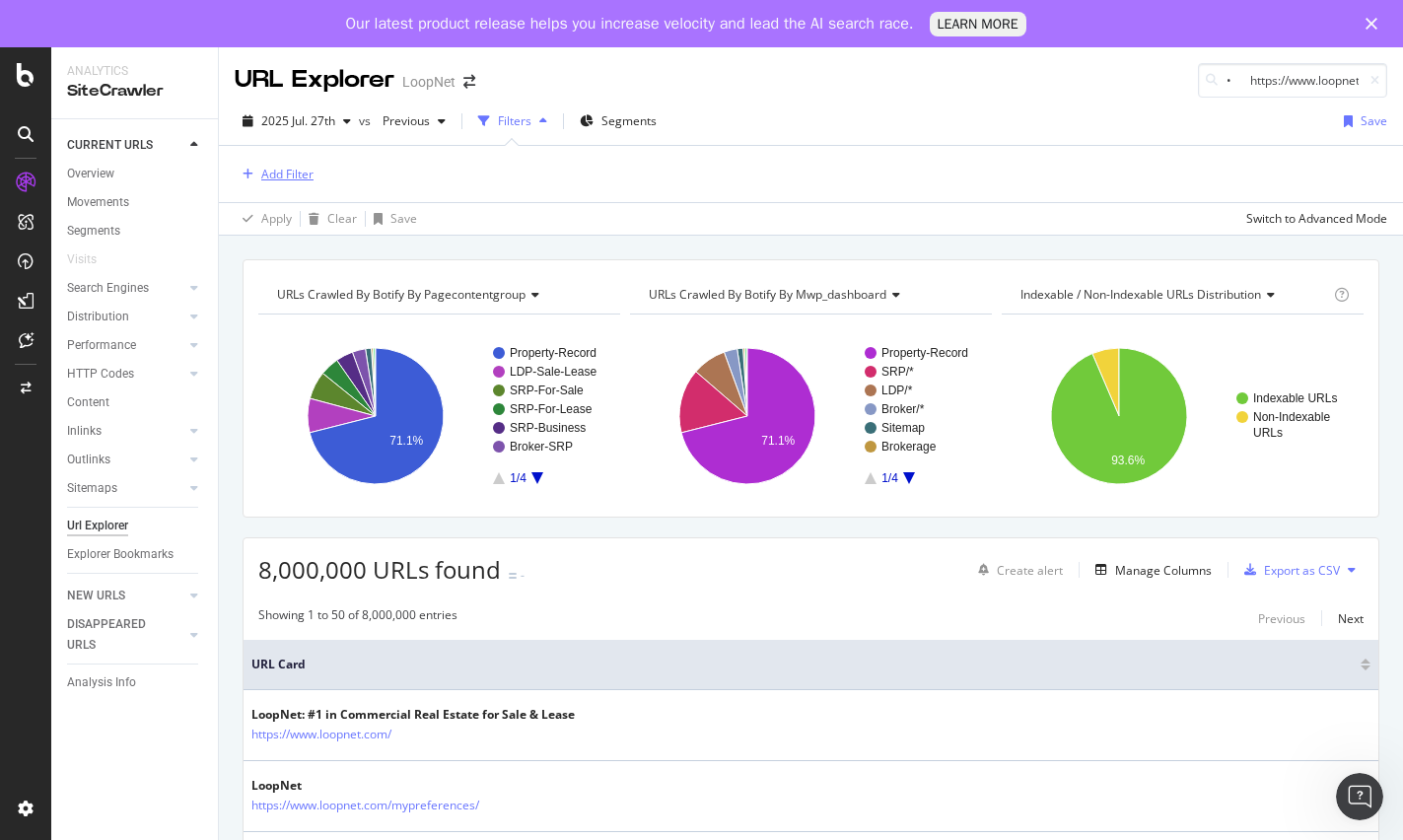 click on "Add Filter" at bounding box center (287, 174) 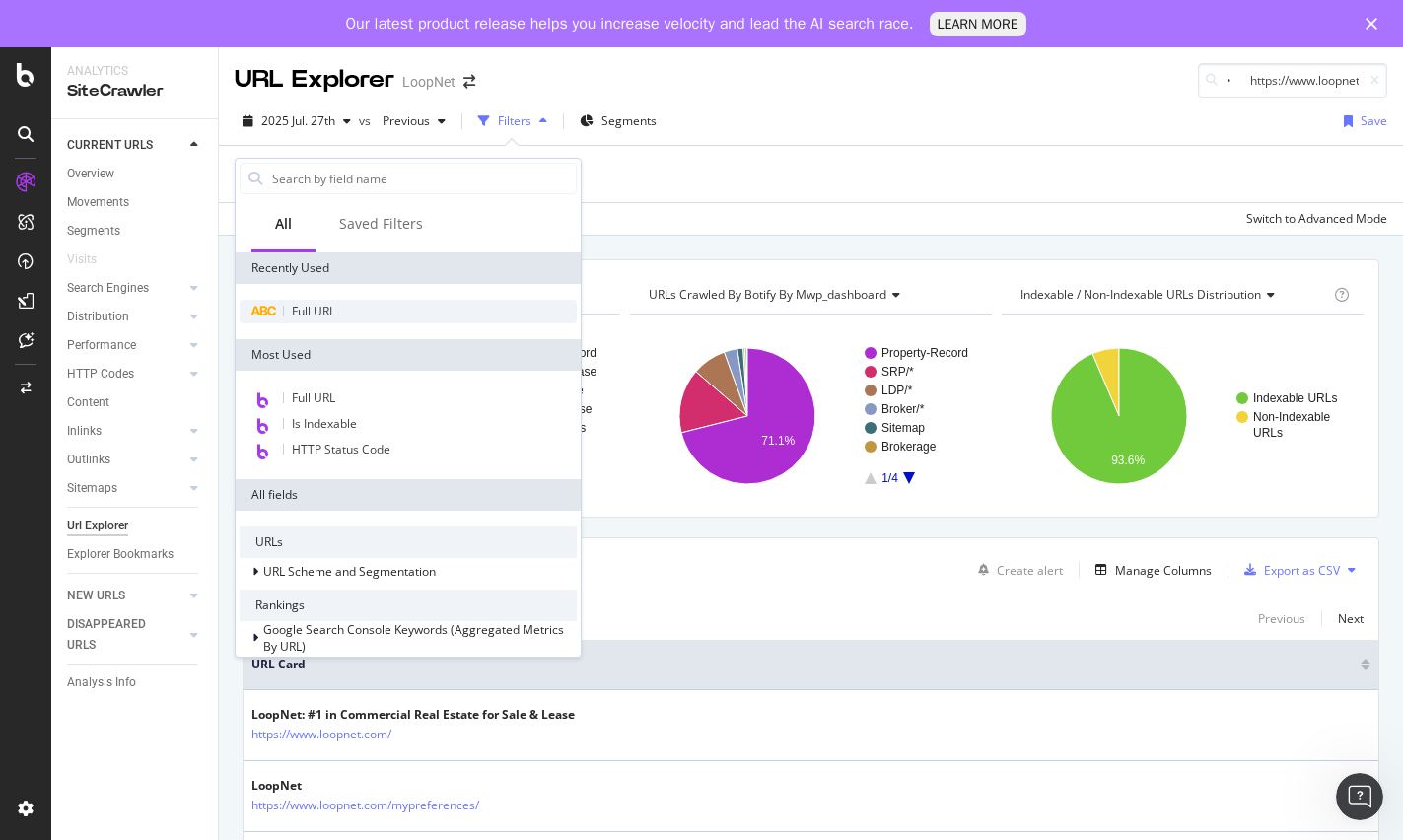 click on "Full URL" at bounding box center (408, 312) 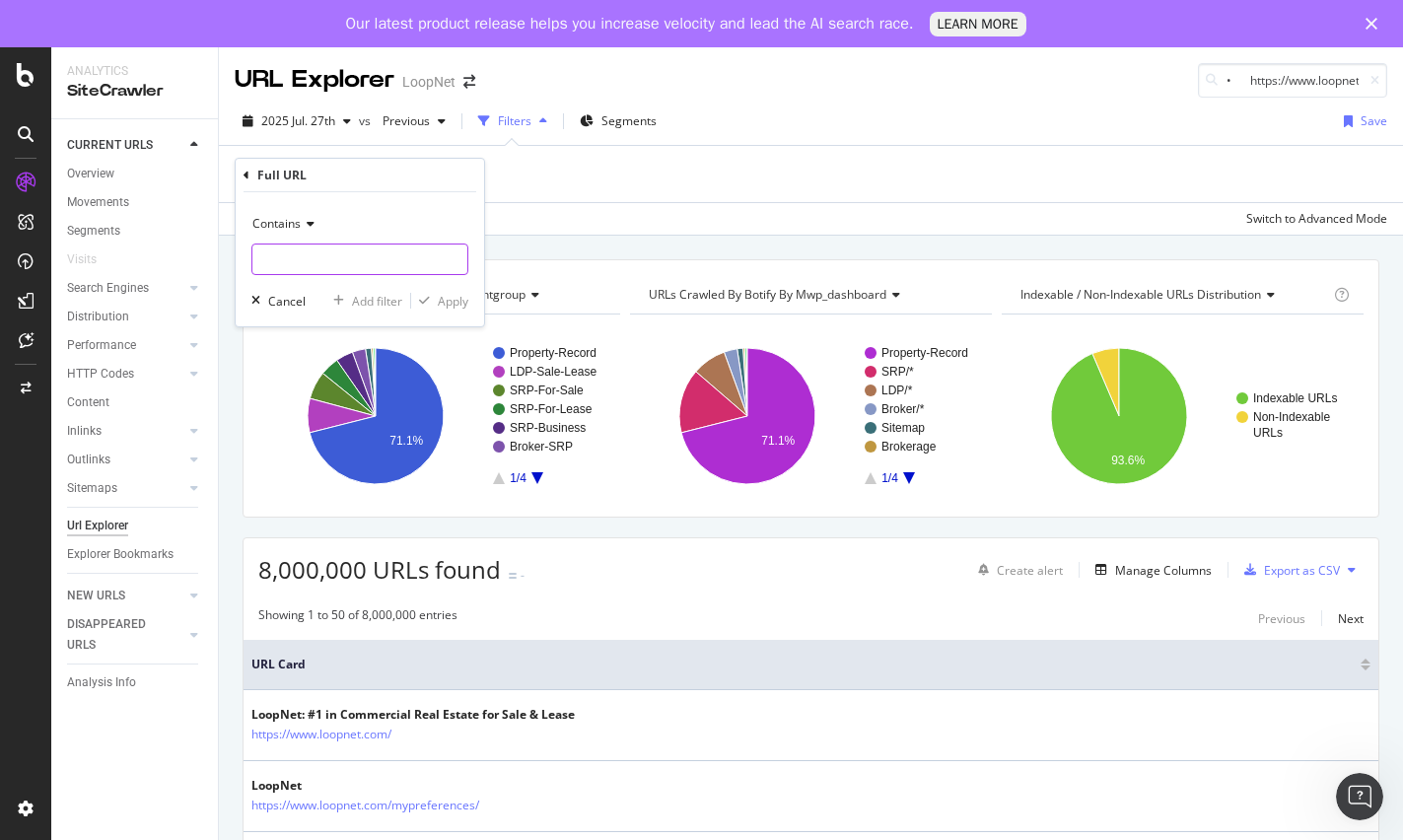 click at bounding box center (360, 259) 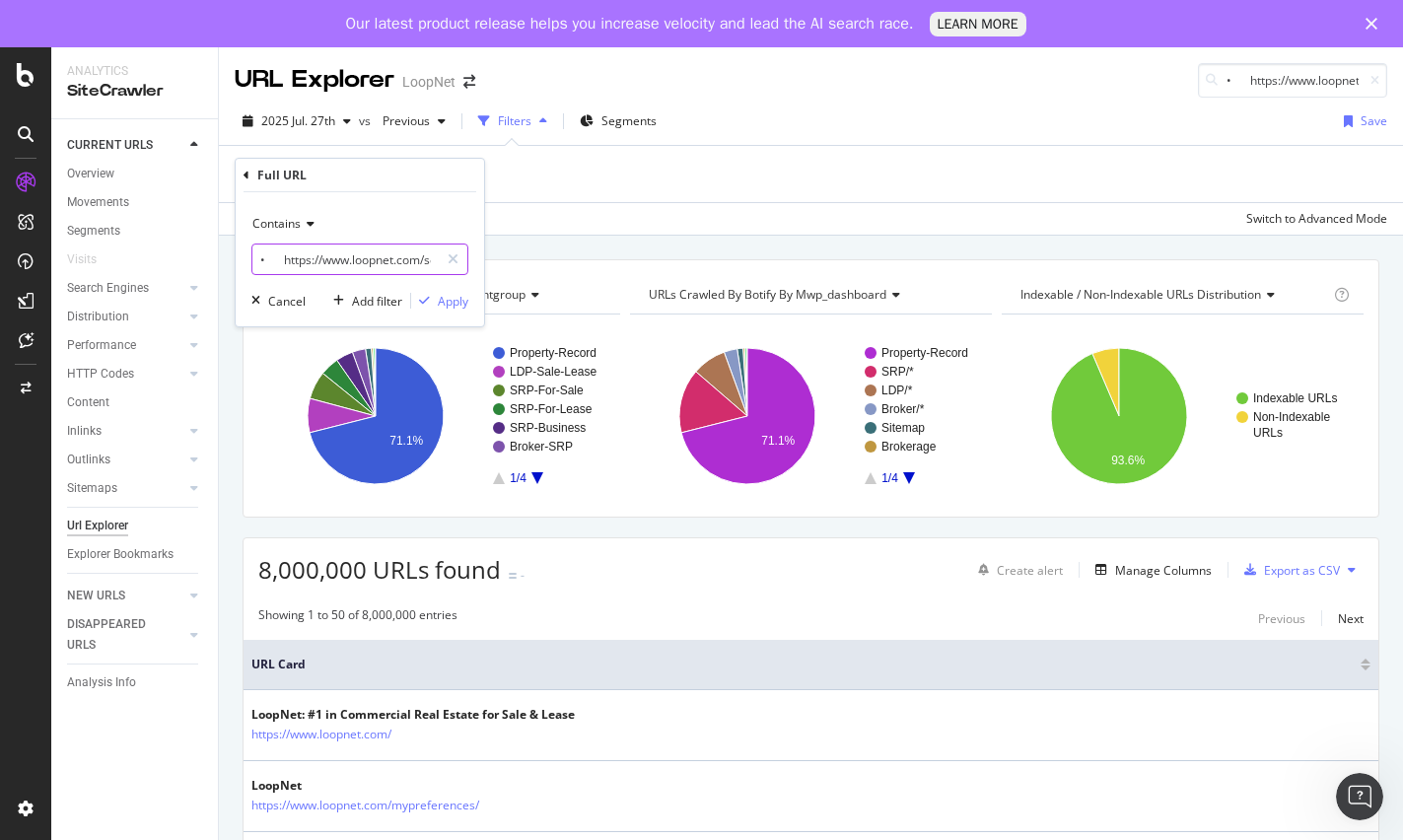 scroll, scrollTop: 0, scrollLeft: 238, axis: horizontal 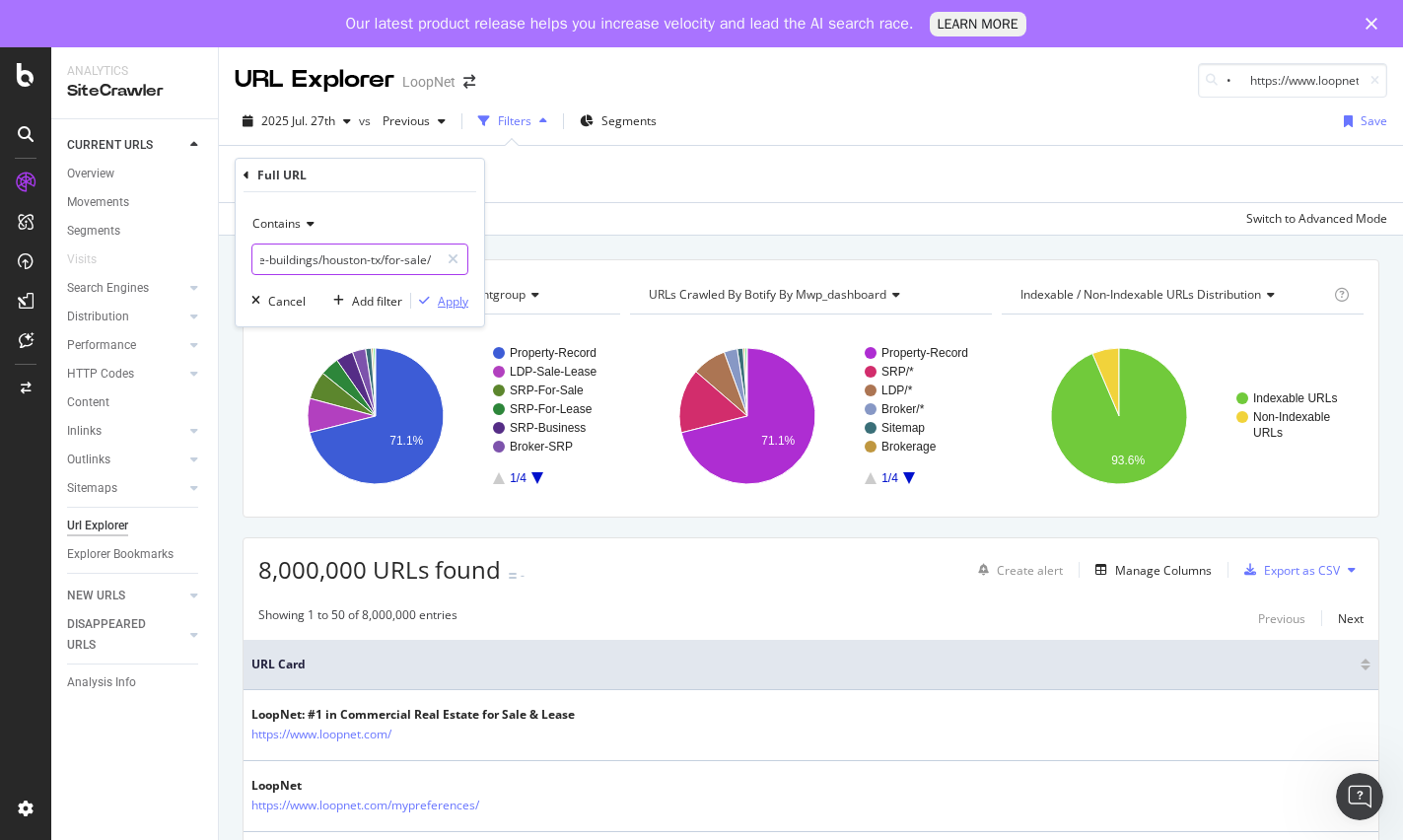 type on "•	https://www.loopnet.com/search/office-buildings/houston-tx/for-sale/" 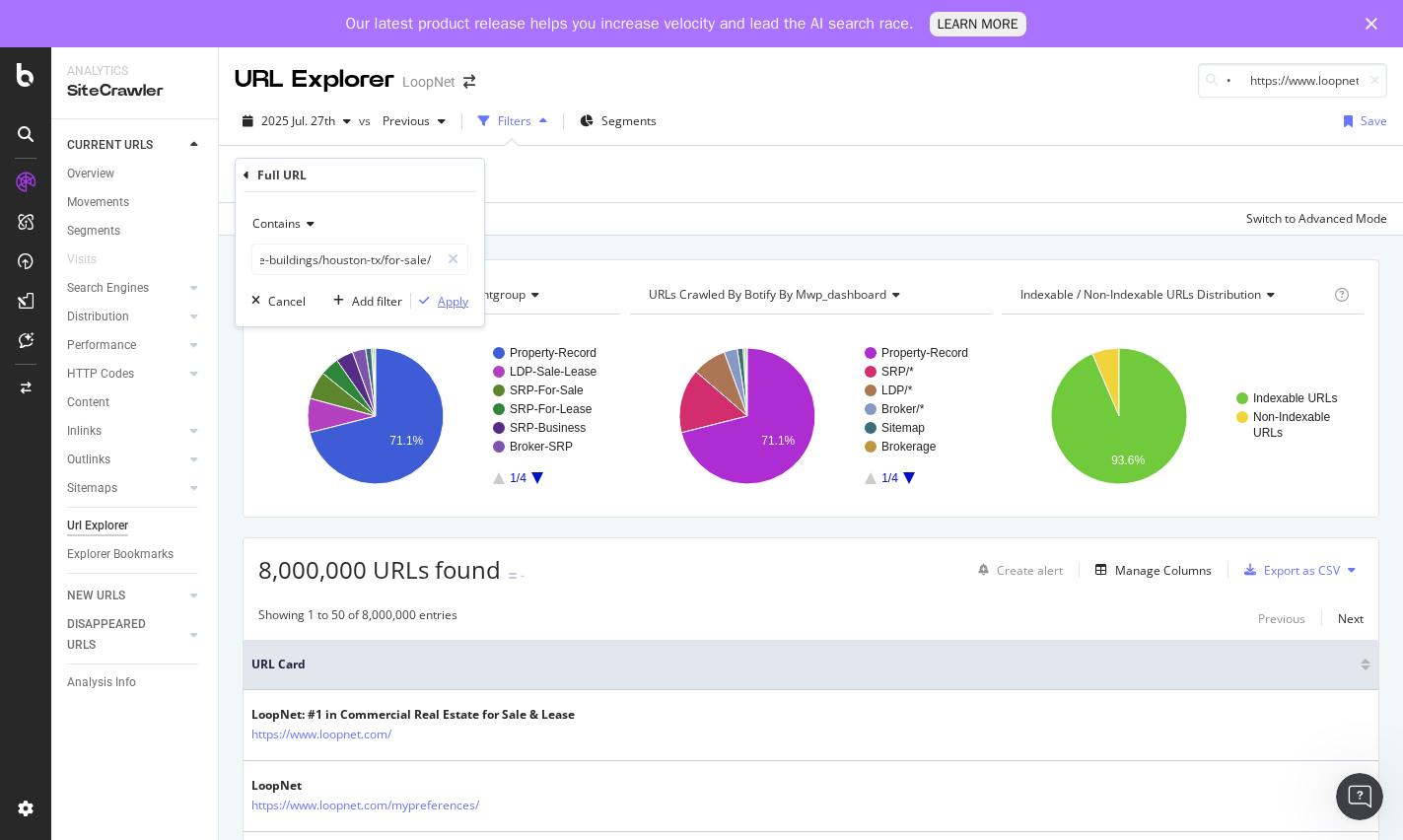 click on "Apply" at bounding box center [453, 301] 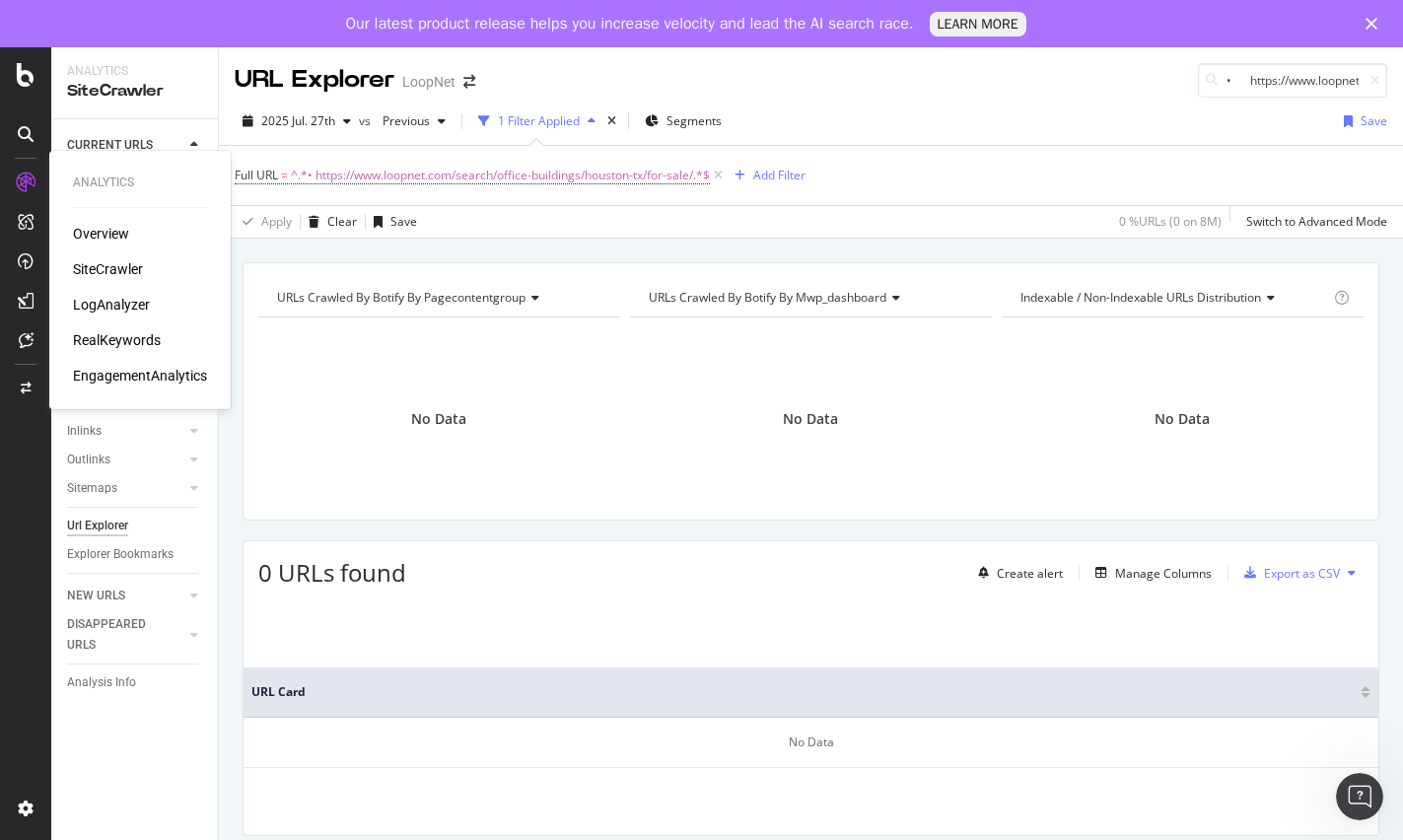 click on "LogAnalyzer" at bounding box center (111, 305) 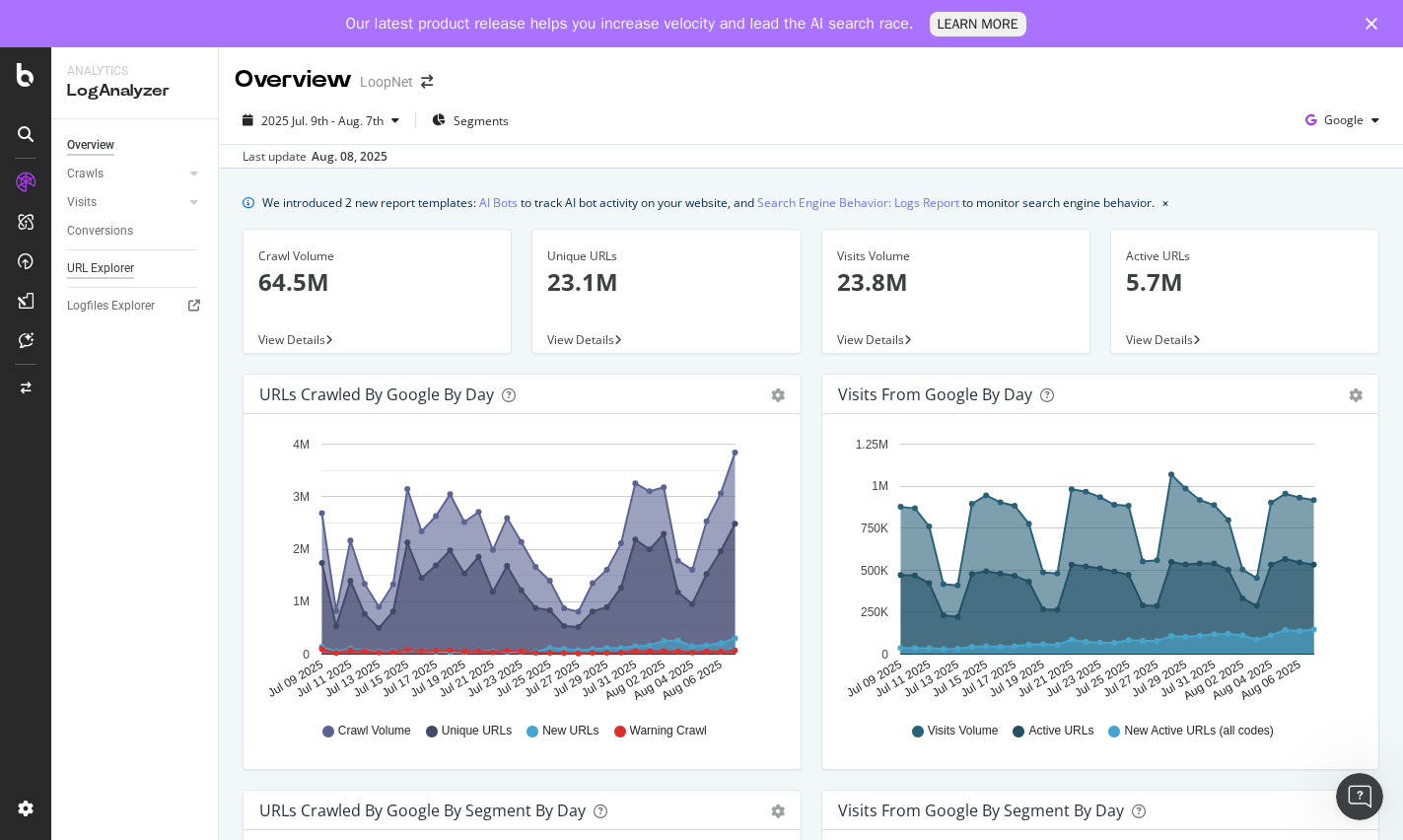 click on "URL Explorer" at bounding box center (101, 268) 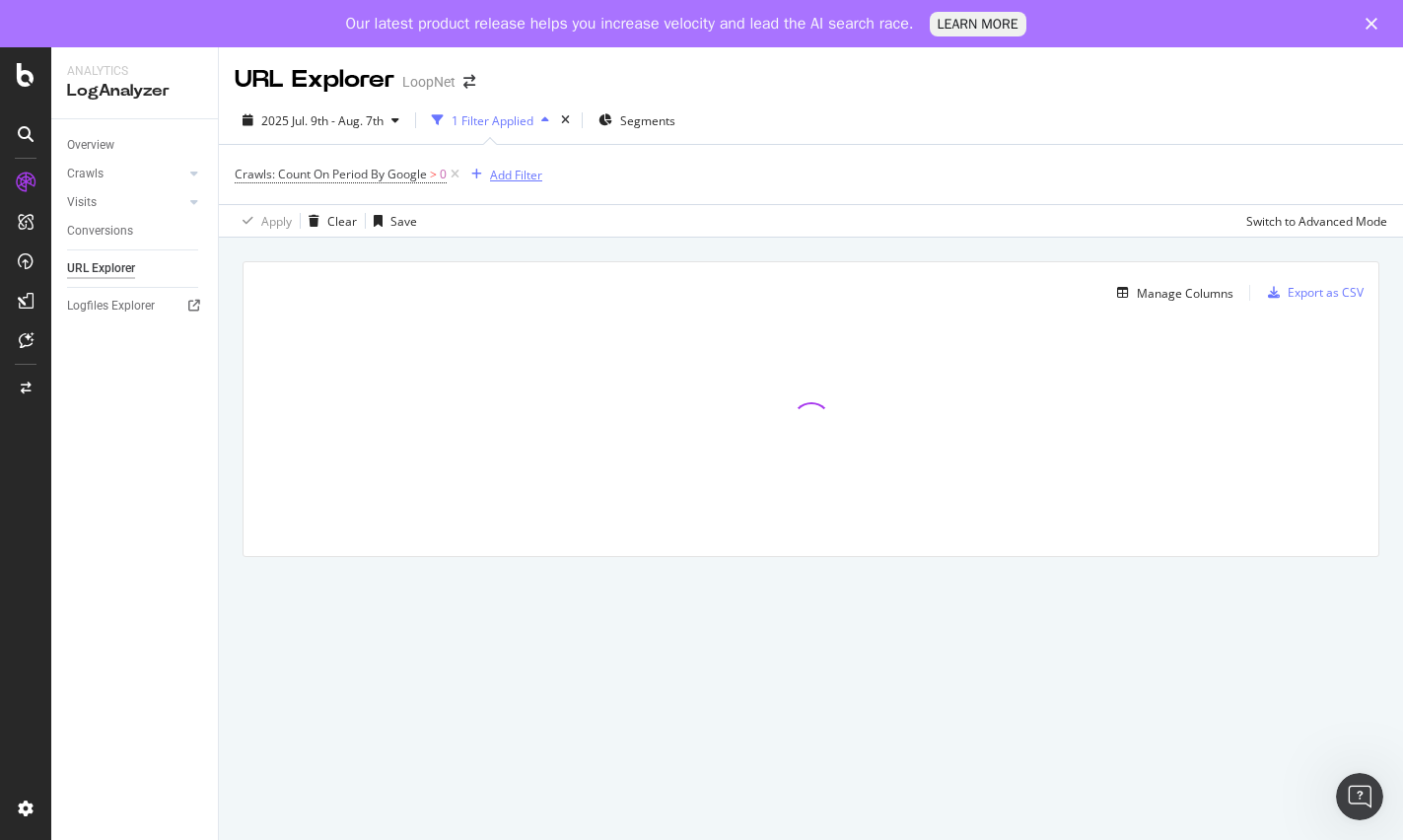 click on "Add Filter" at bounding box center (516, 175) 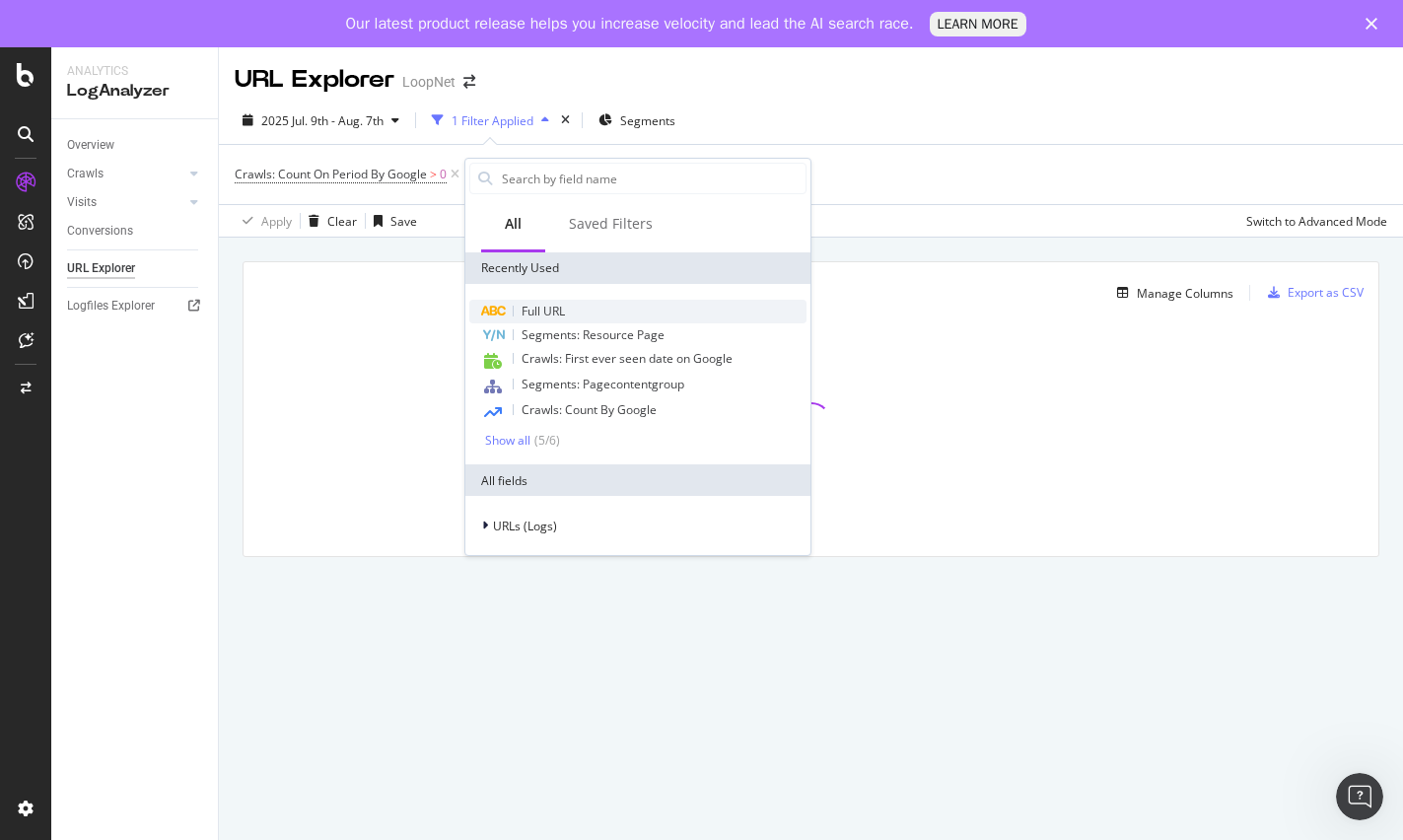 click on "Full URL" at bounding box center [543, 311] 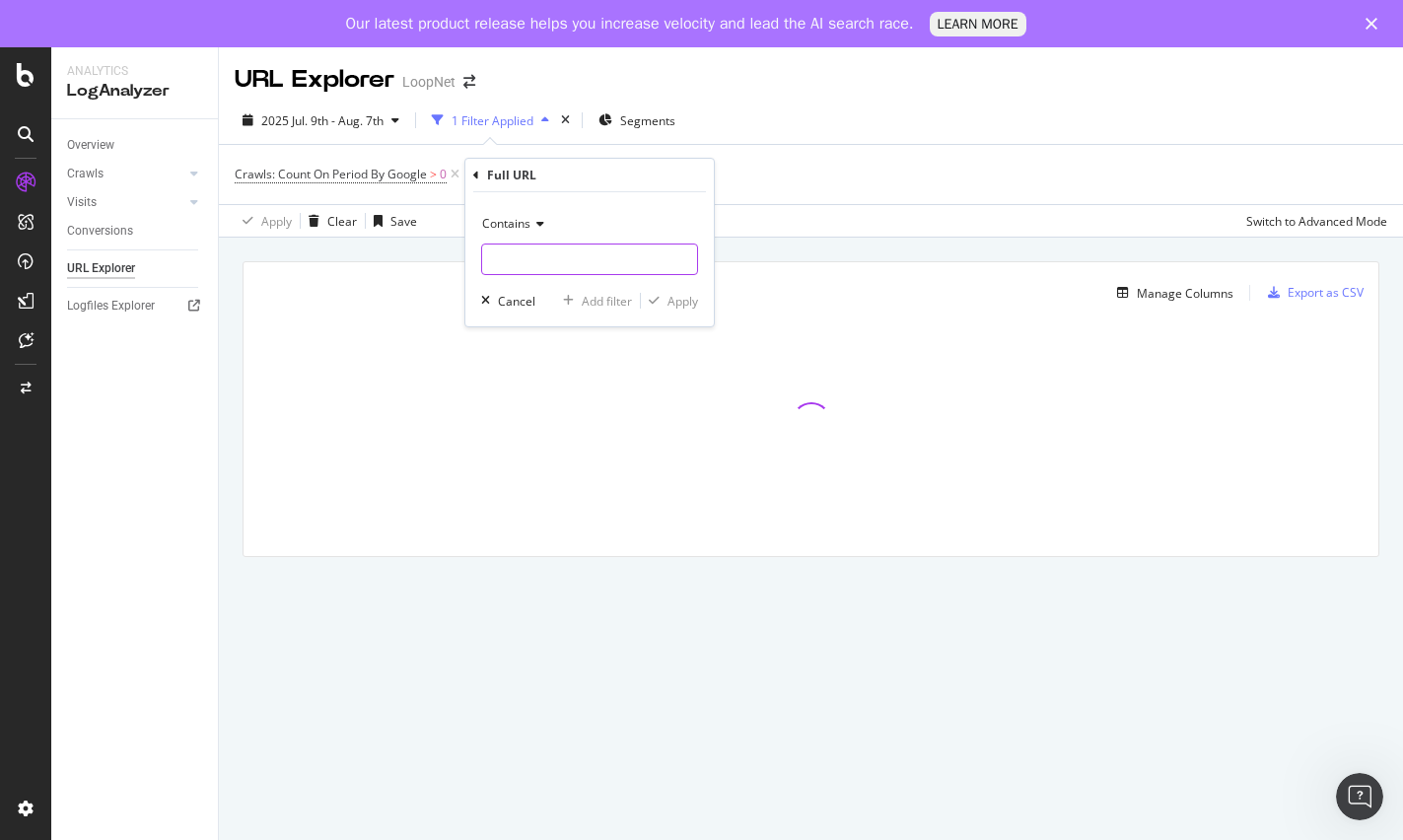 click at bounding box center [590, 259] 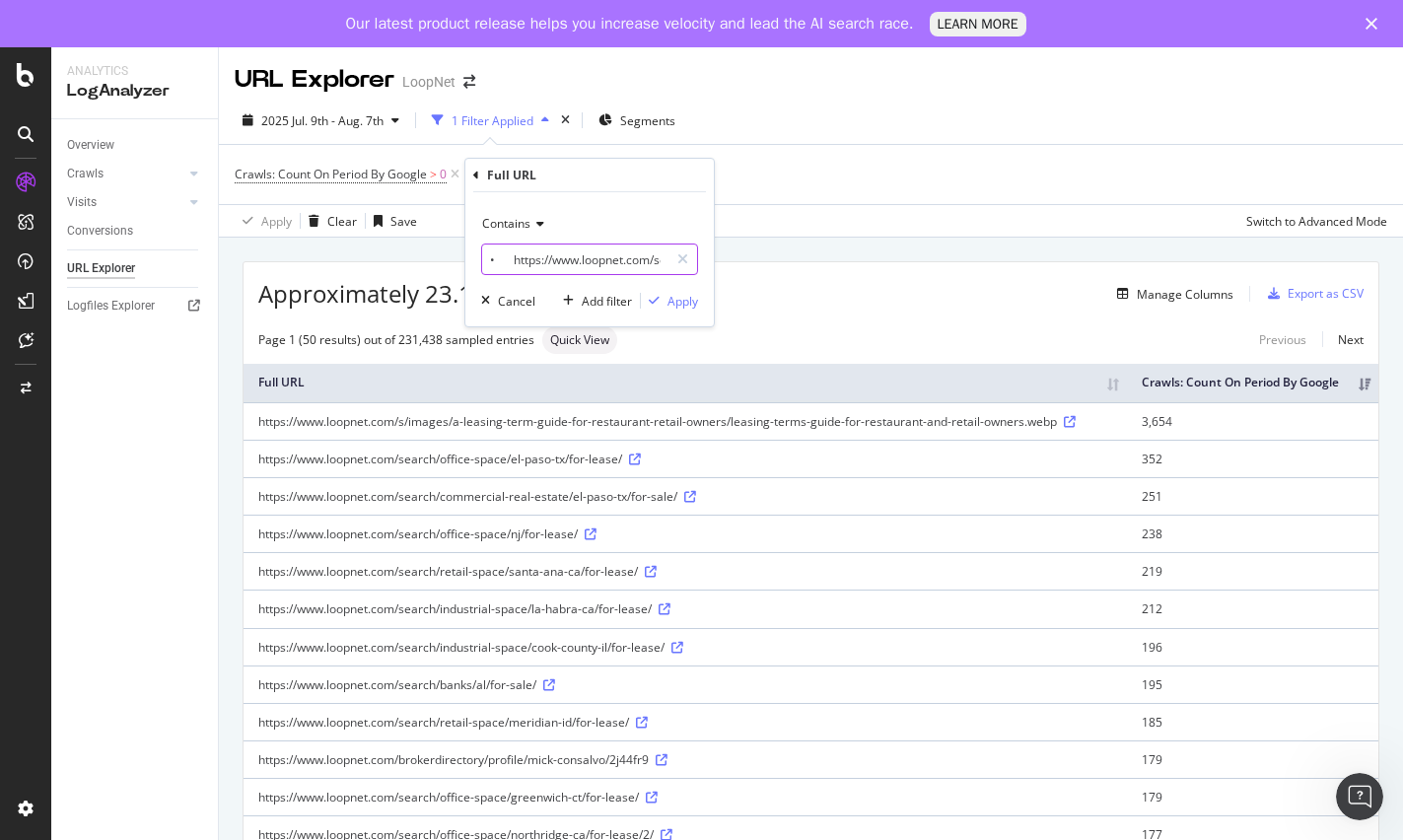 scroll, scrollTop: 0, scrollLeft: 238, axis: horizontal 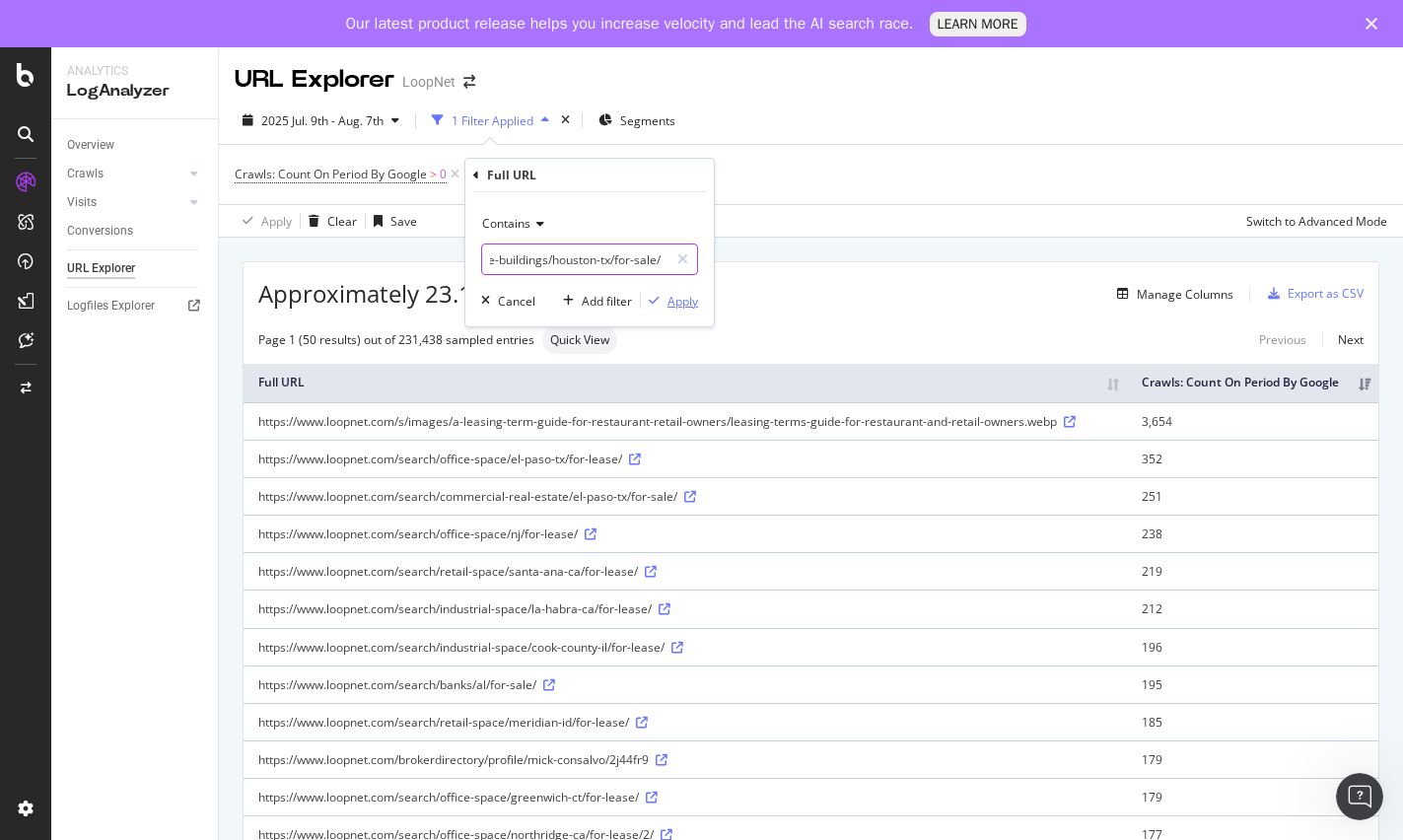 type on "•	https://www.loopnet.com/search/office-buildings/houston-tx/for-sale/" 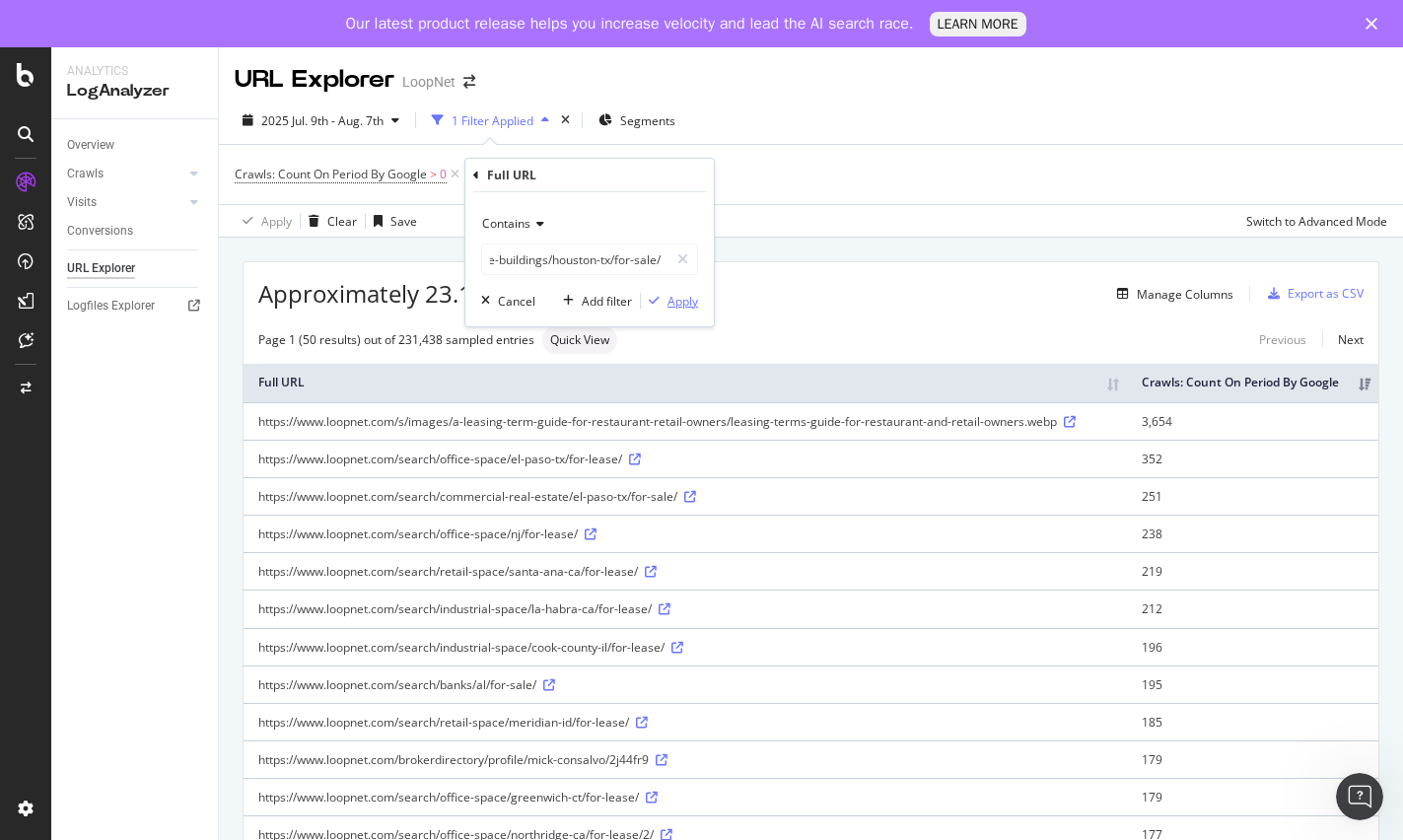 scroll, scrollTop: 0, scrollLeft: 0, axis: both 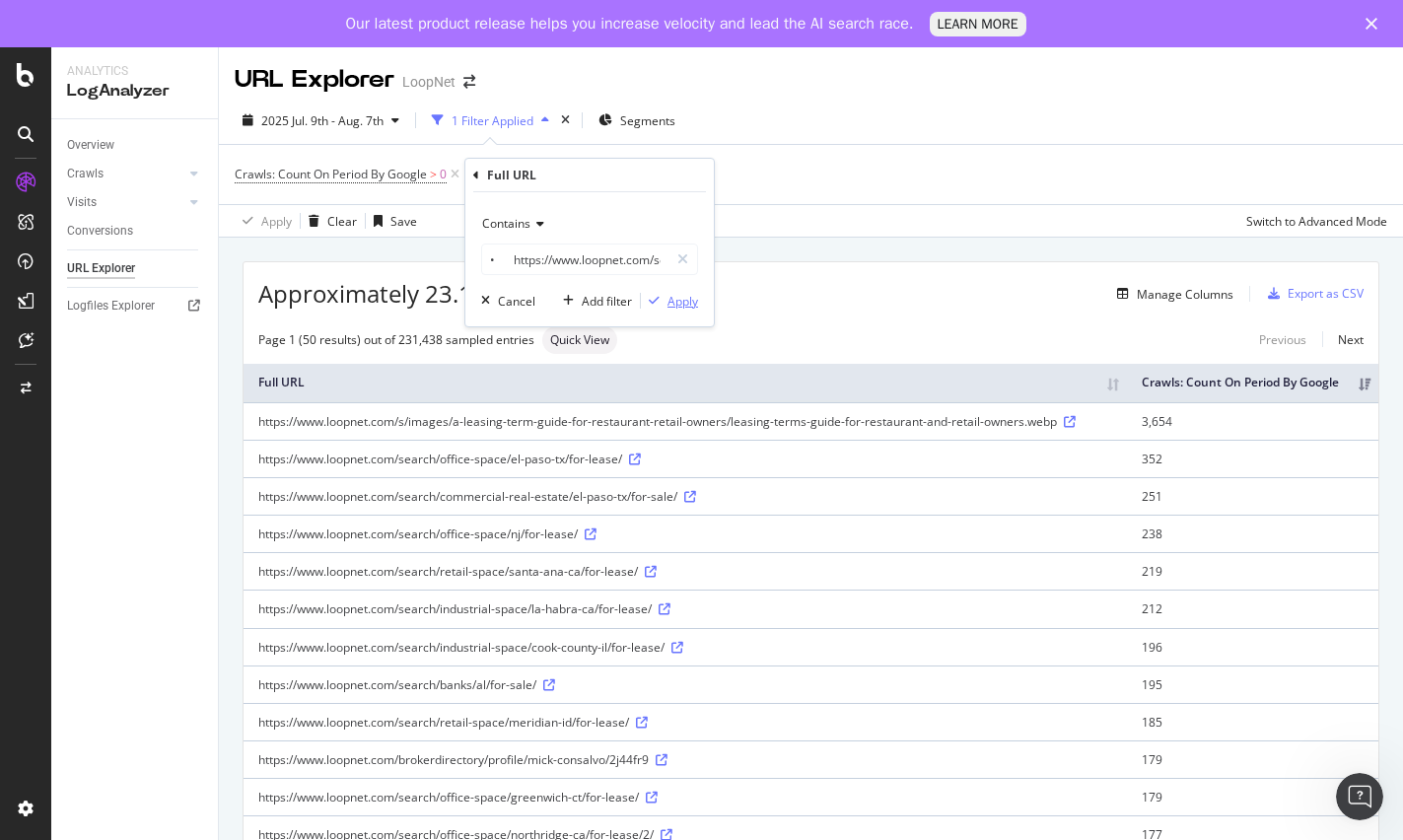 click on "Apply" at bounding box center [682, 301] 